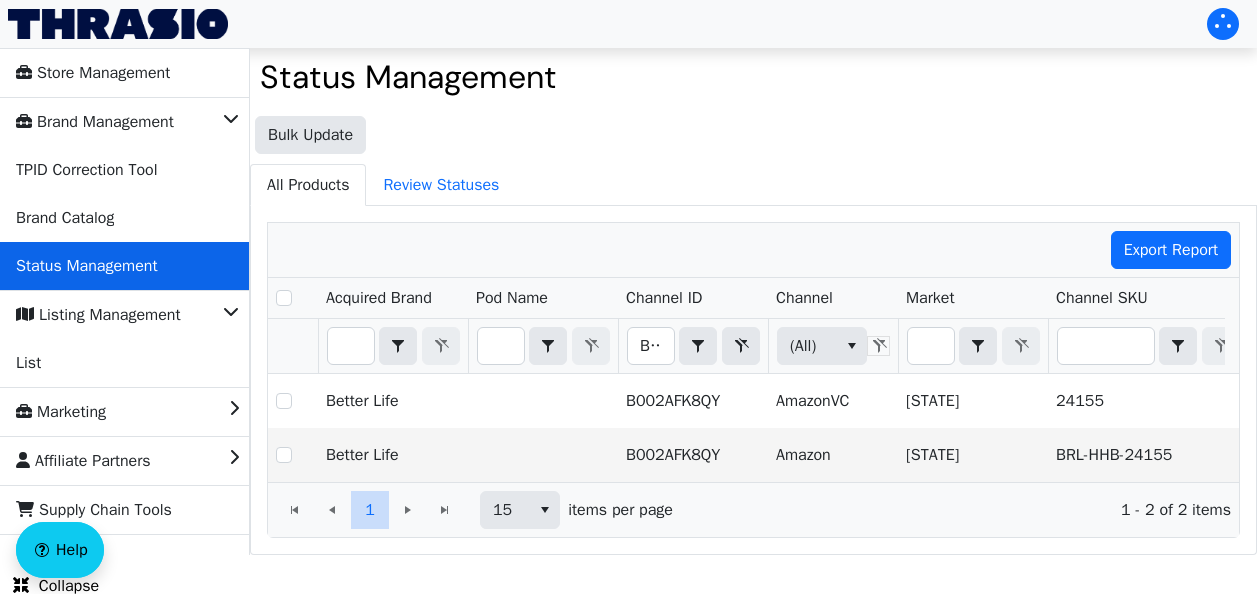 scroll, scrollTop: 26, scrollLeft: 0, axis: vertical 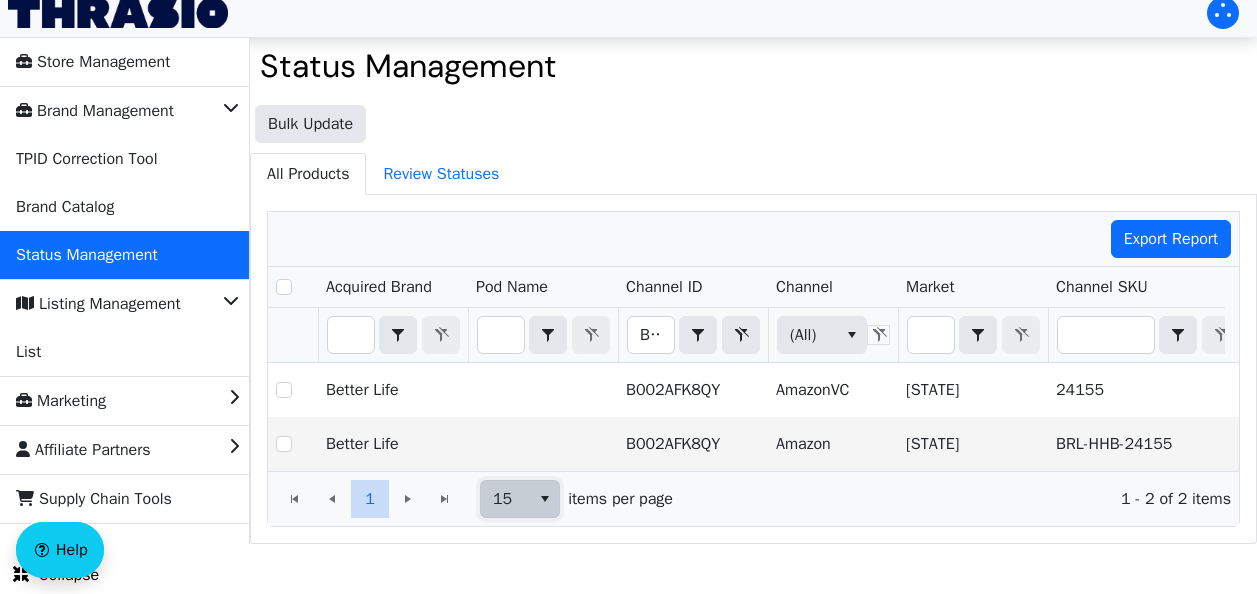 click 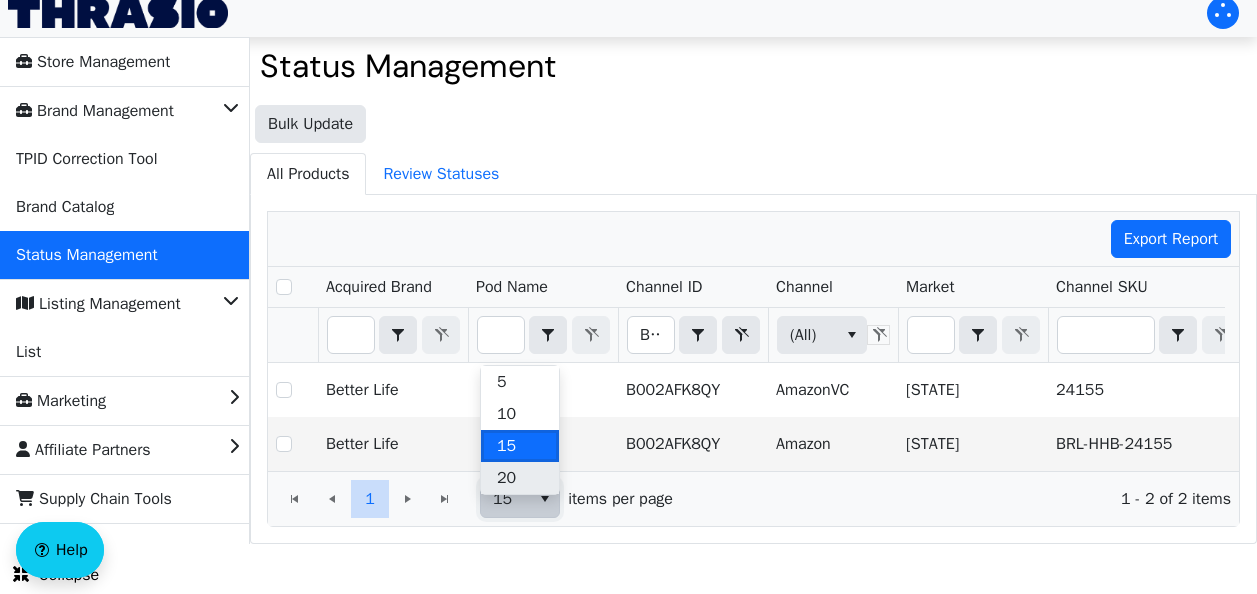 click on "20" at bounding box center [506, 478] 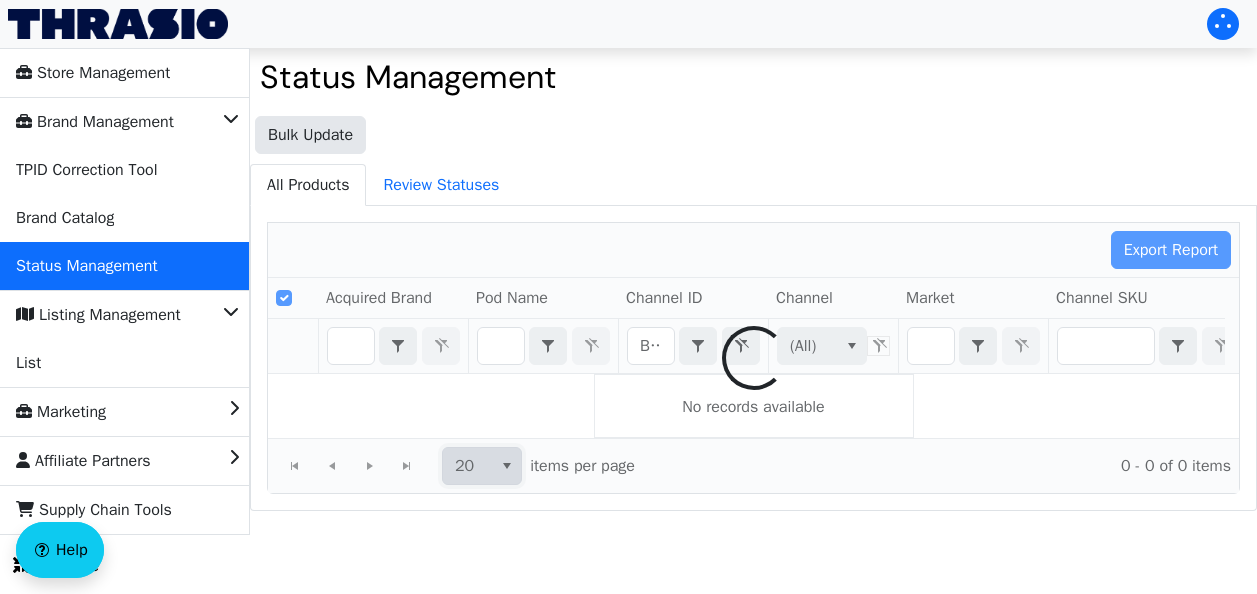 scroll, scrollTop: 0, scrollLeft: 0, axis: both 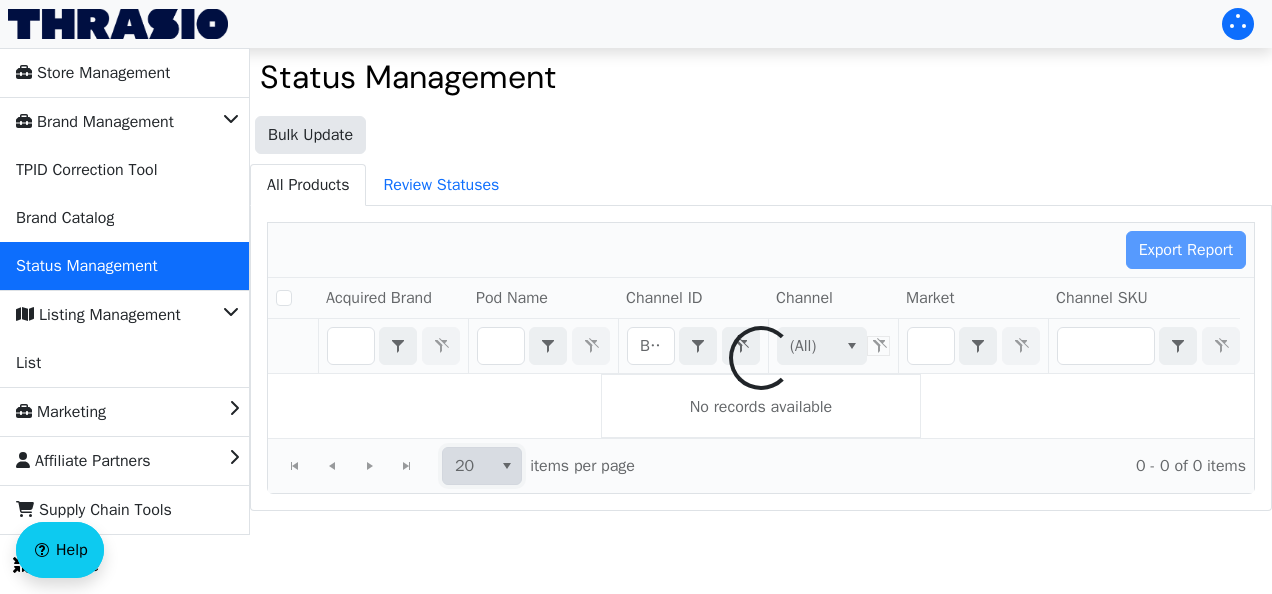 checkbox on "false" 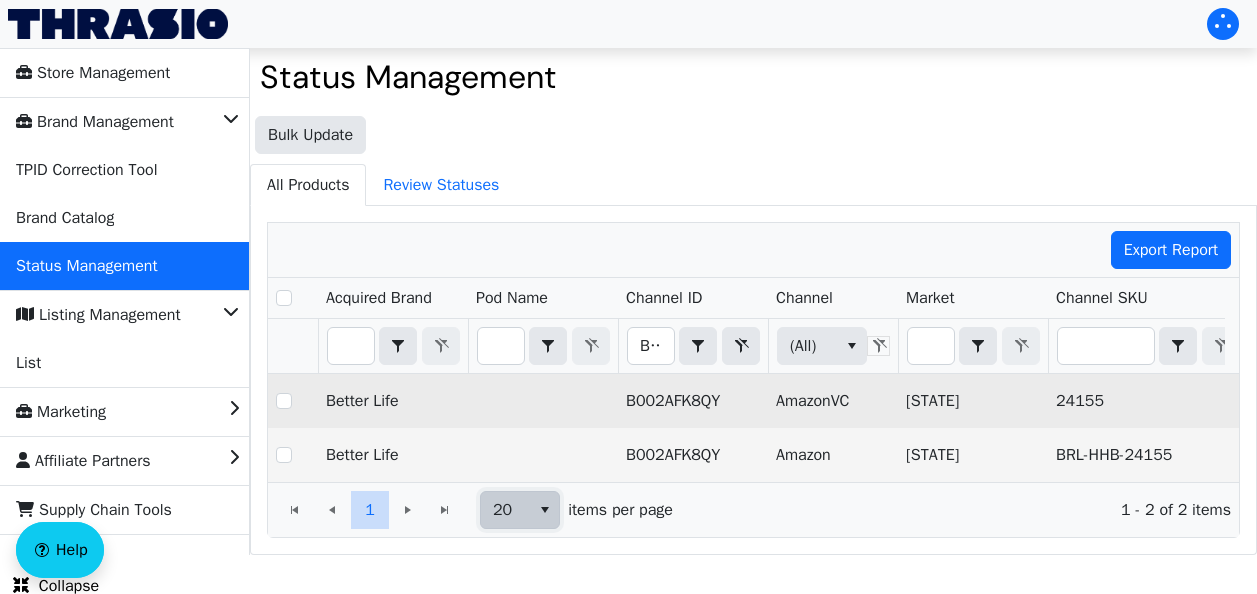 scroll, scrollTop: 0, scrollLeft: 560, axis: horizontal 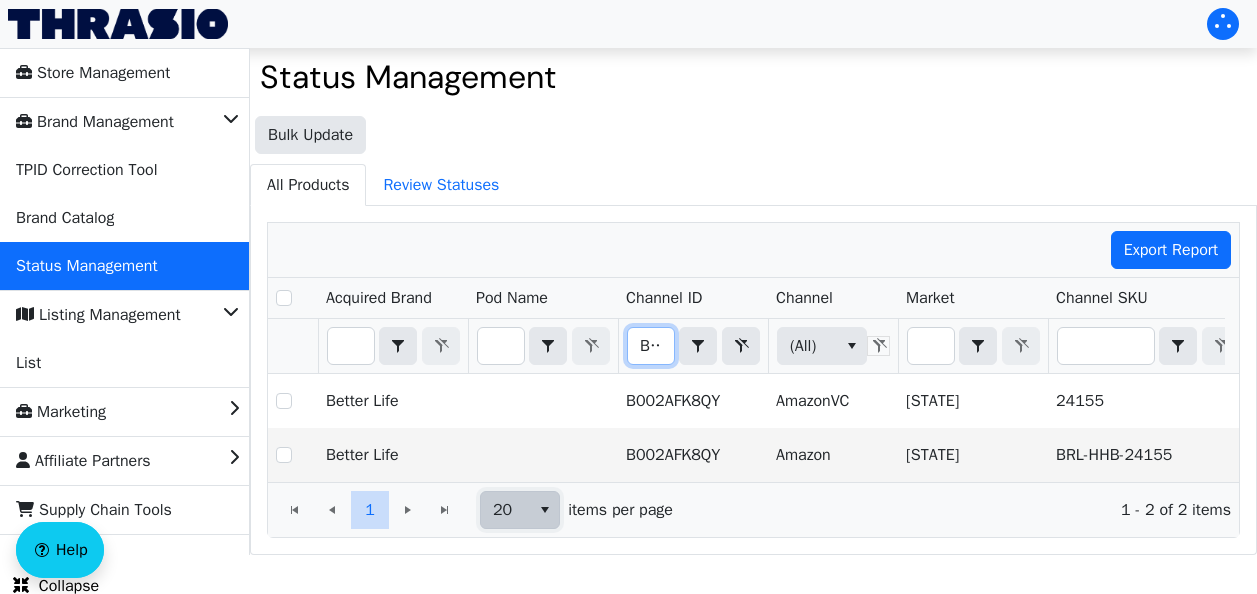 click on "B002AFK8QY" at bounding box center [651, 346] 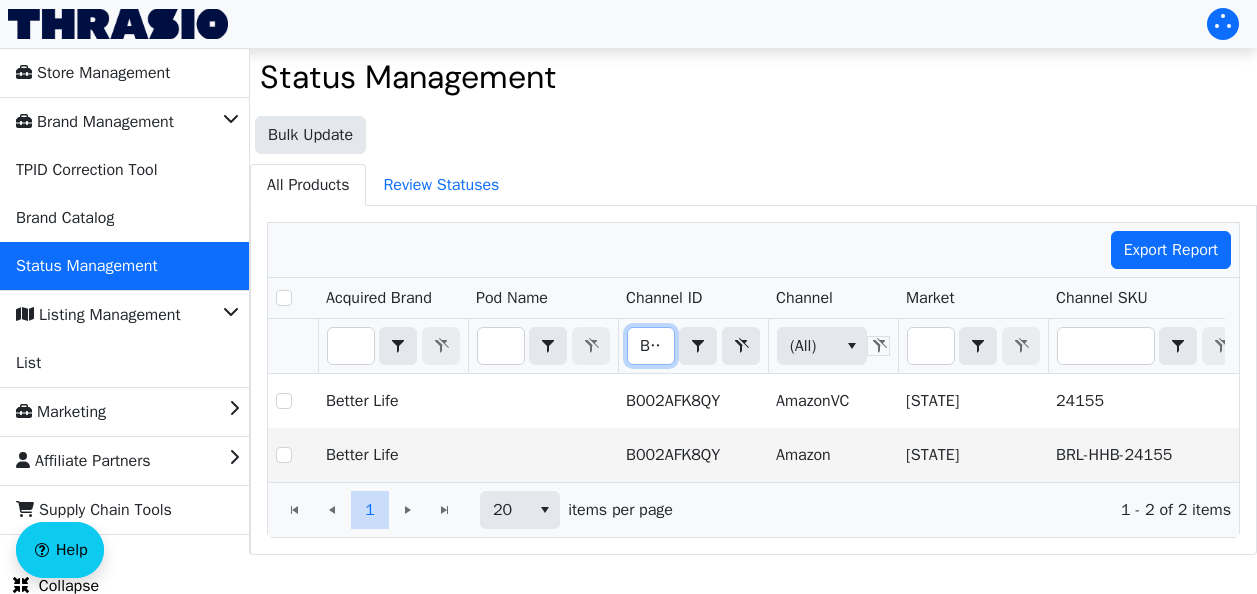 click on "B002AFK8QY" at bounding box center (651, 346) 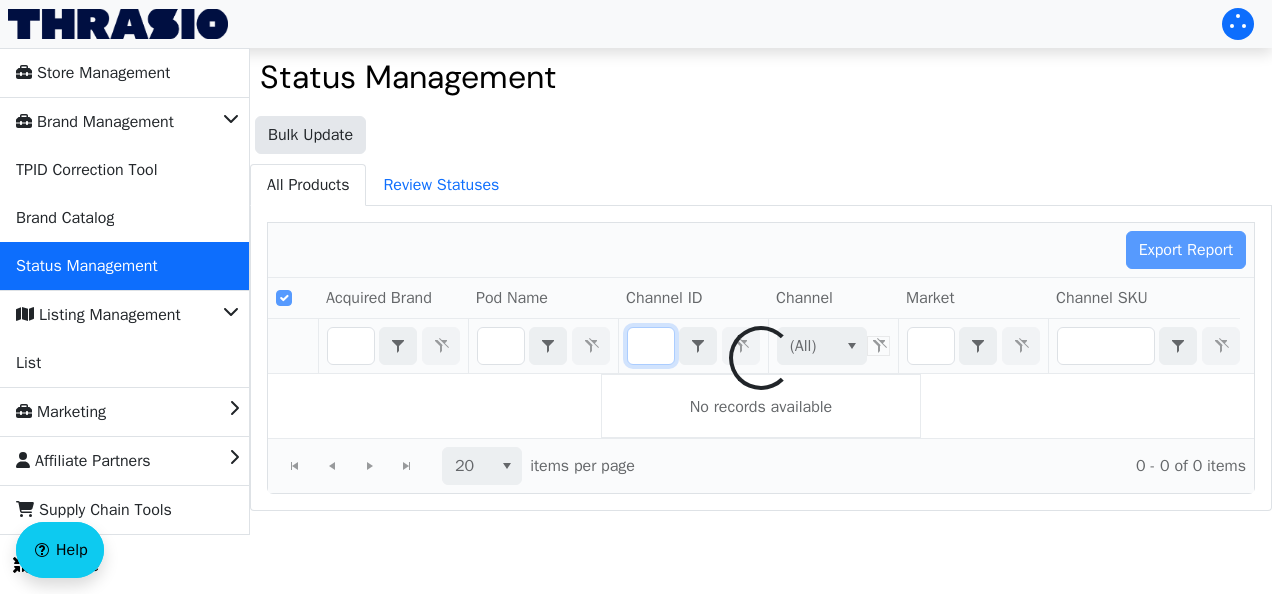 checkbox on "false" 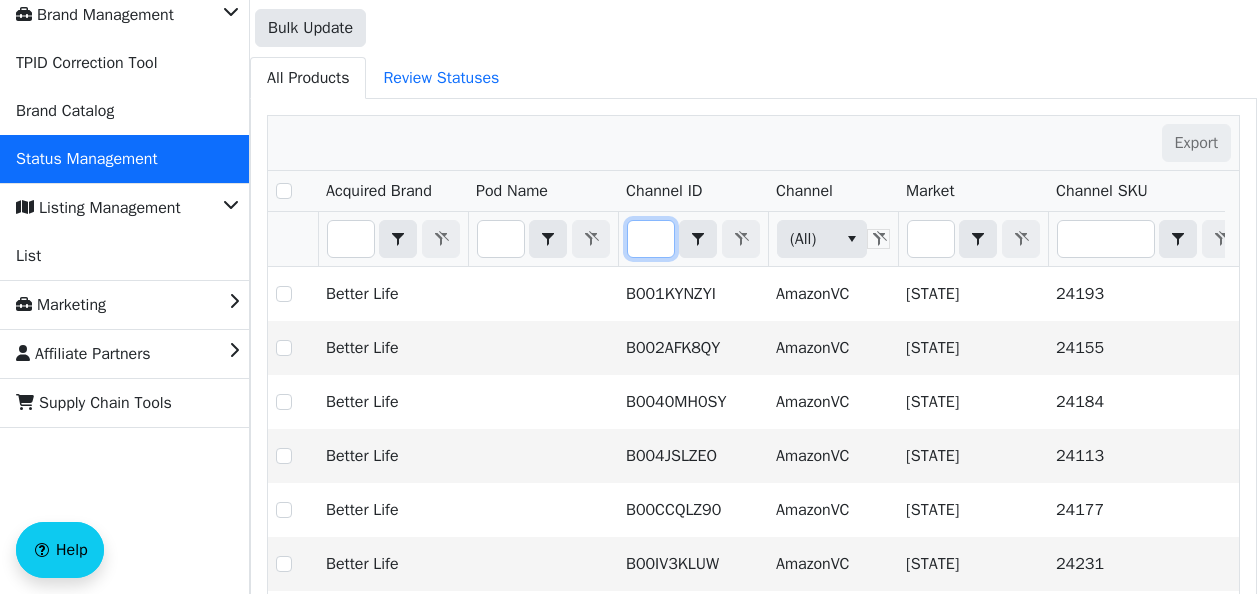 scroll, scrollTop: 112, scrollLeft: 0, axis: vertical 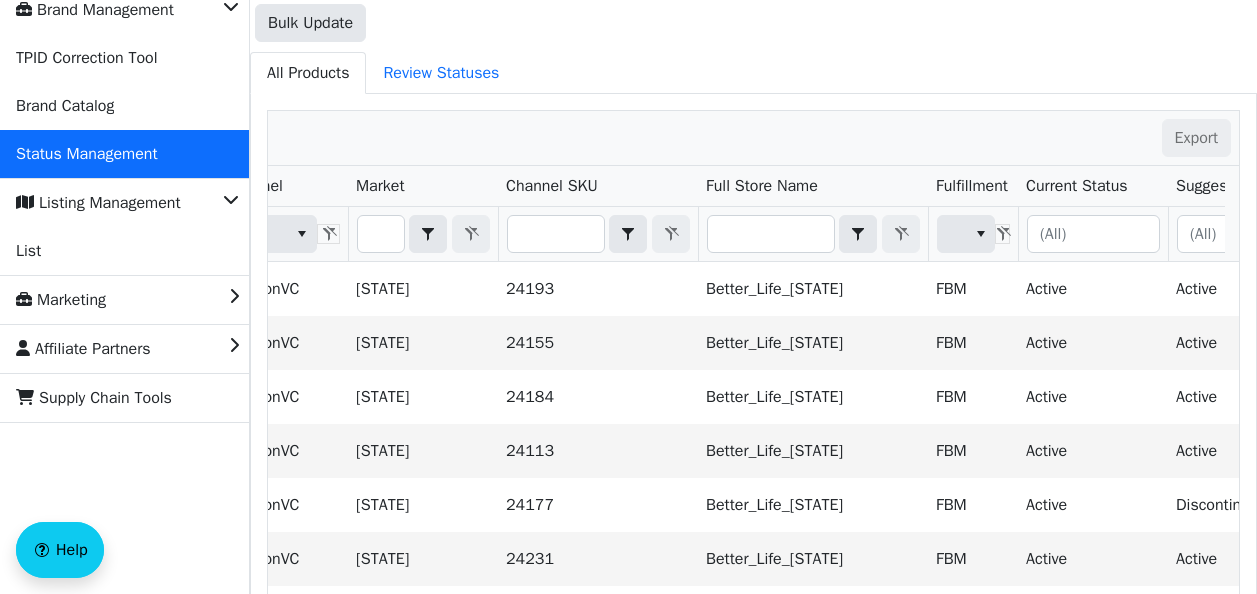 type 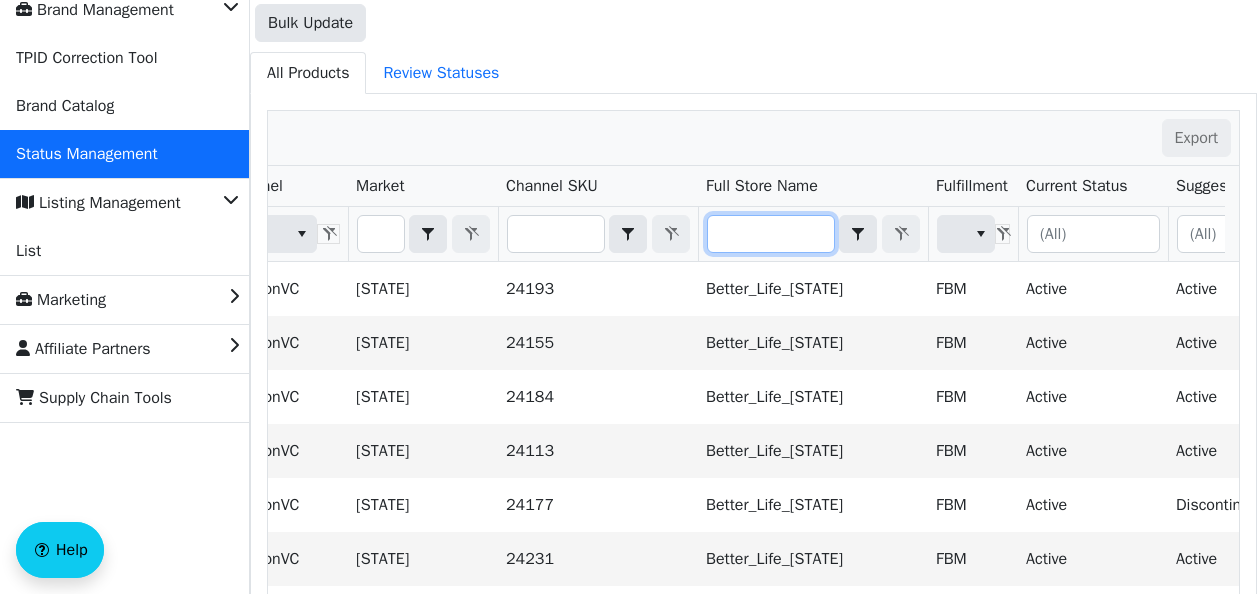click at bounding box center [771, 234] 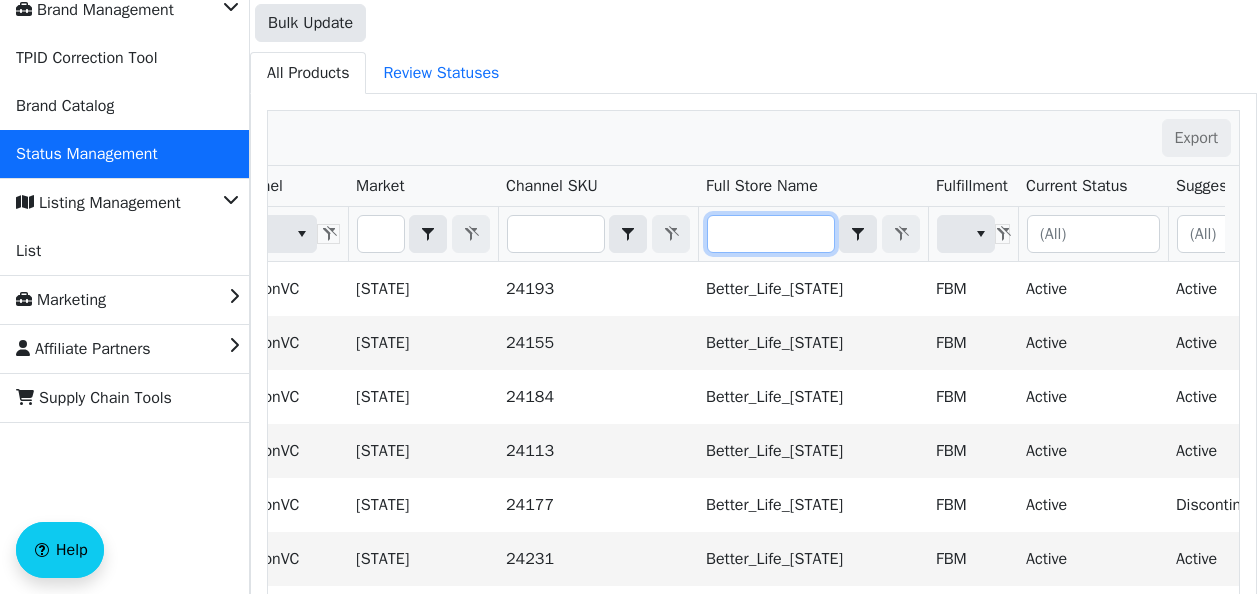 type on "B" 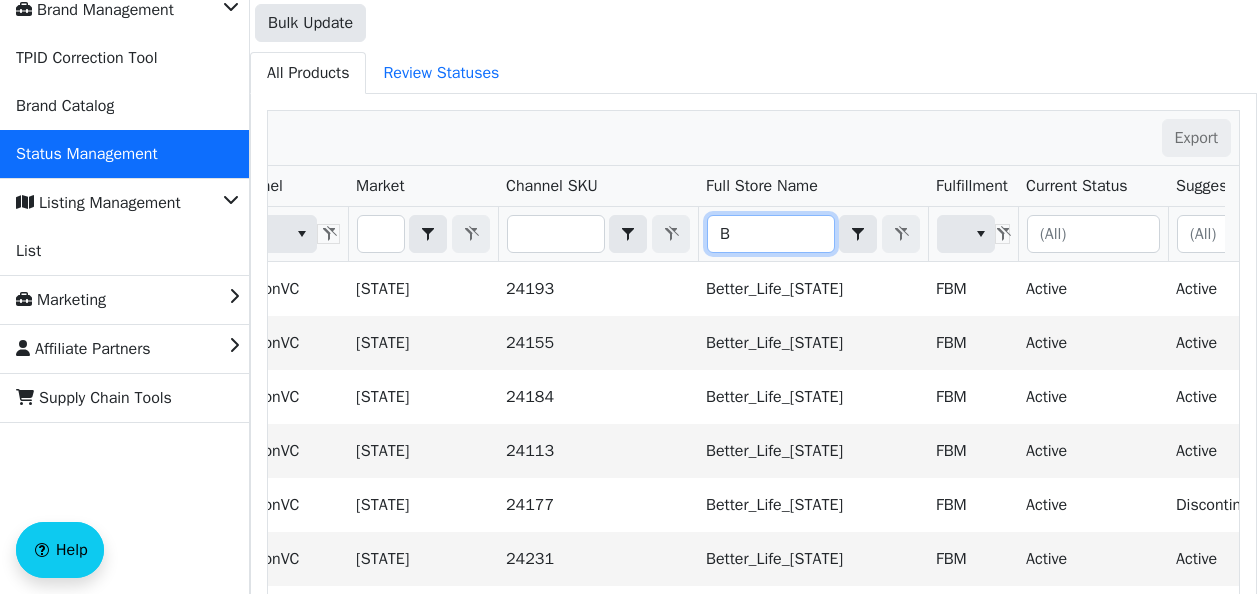 checkbox on "true" 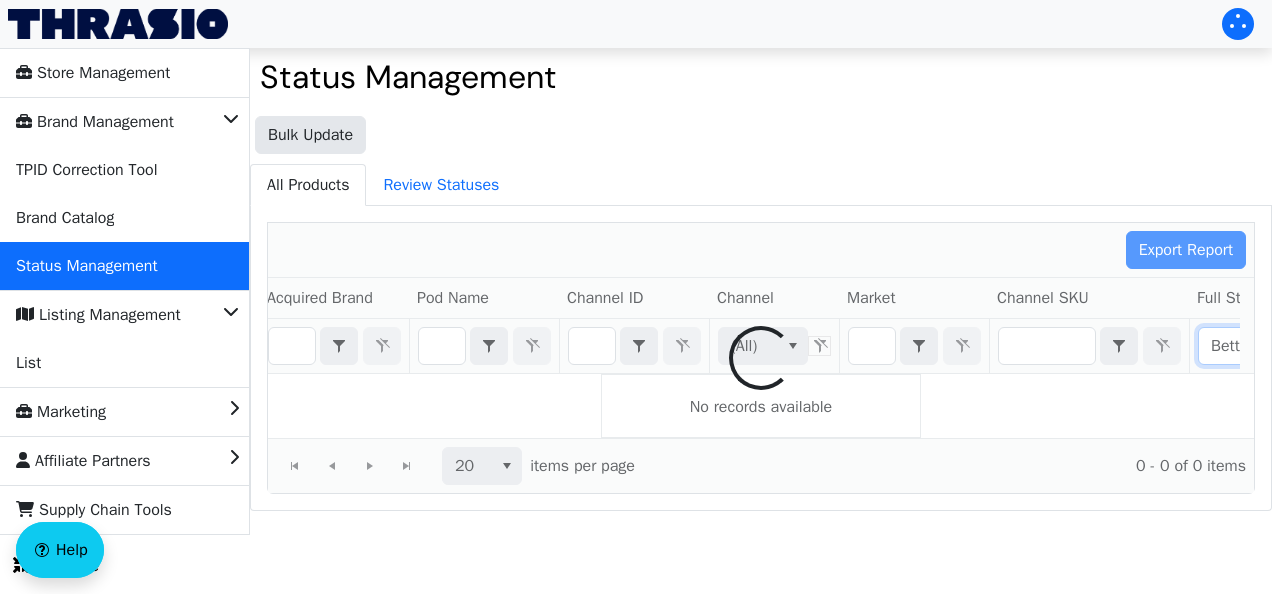 type on "Better" 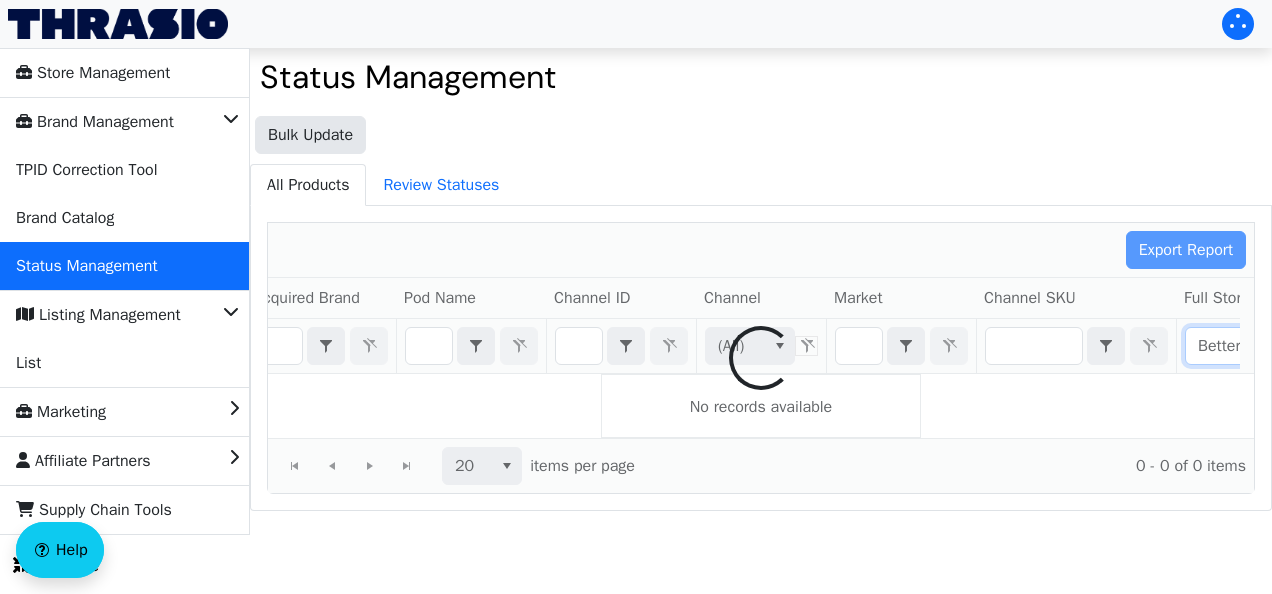 checkbox on "false" 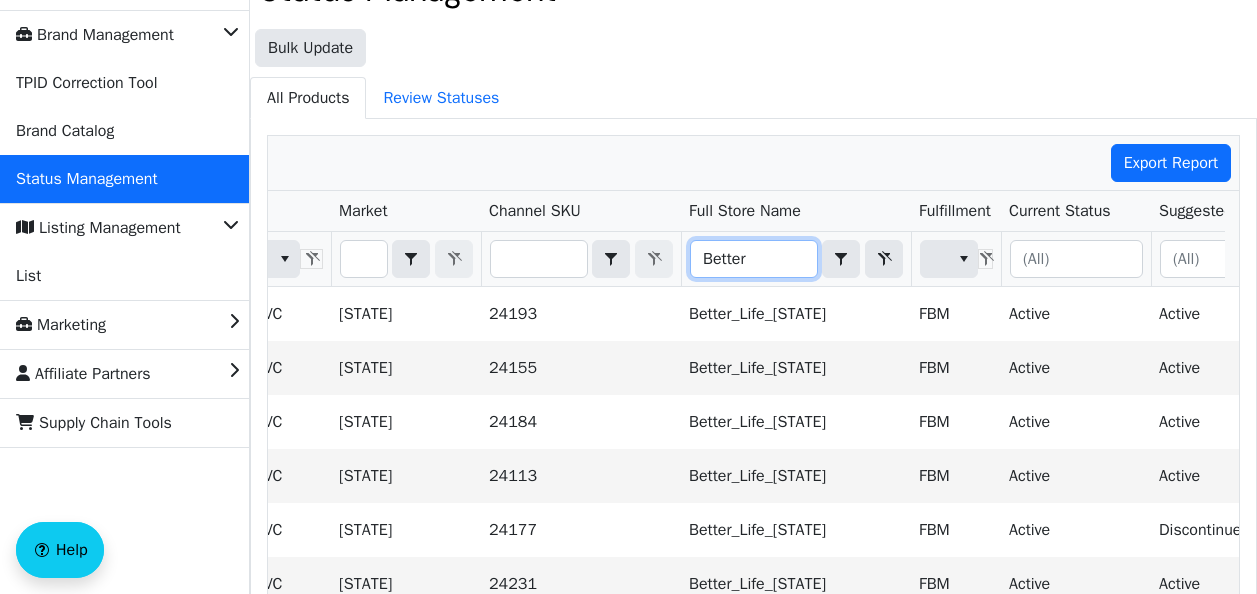 type on "Bette" 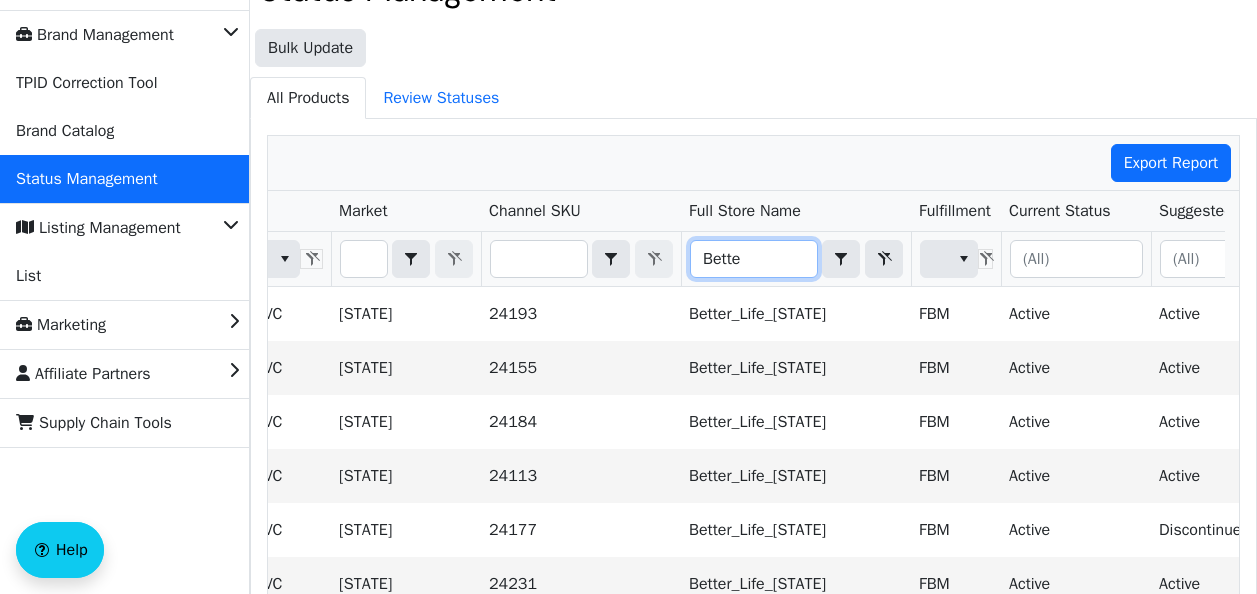 checkbox on "true" 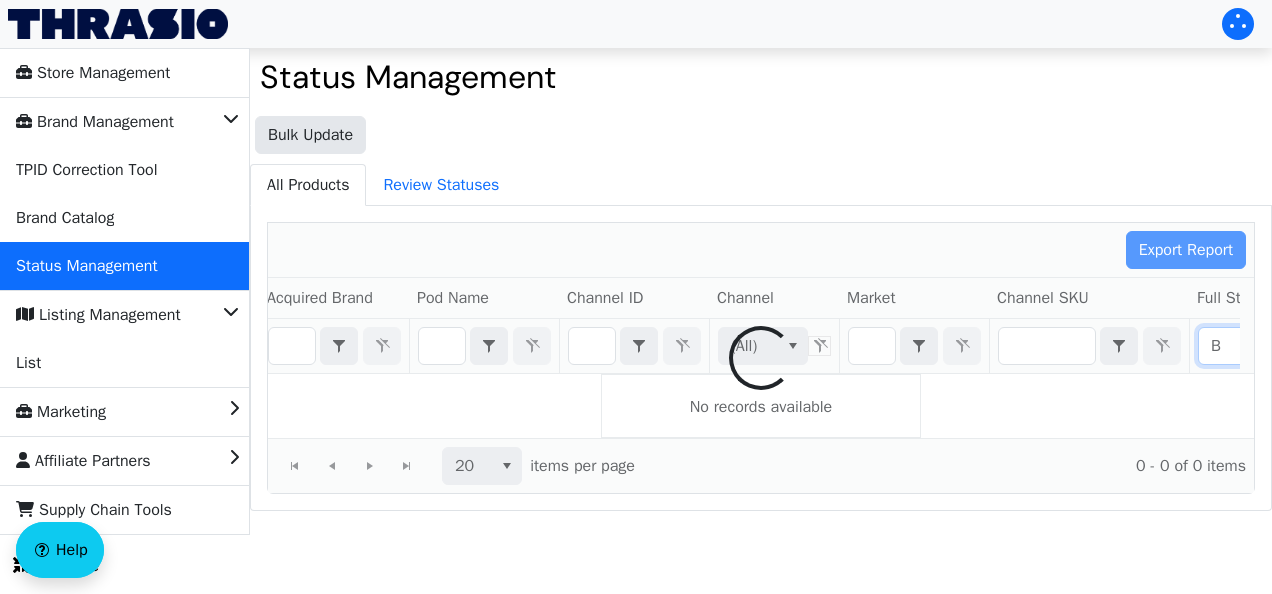 type on "B" 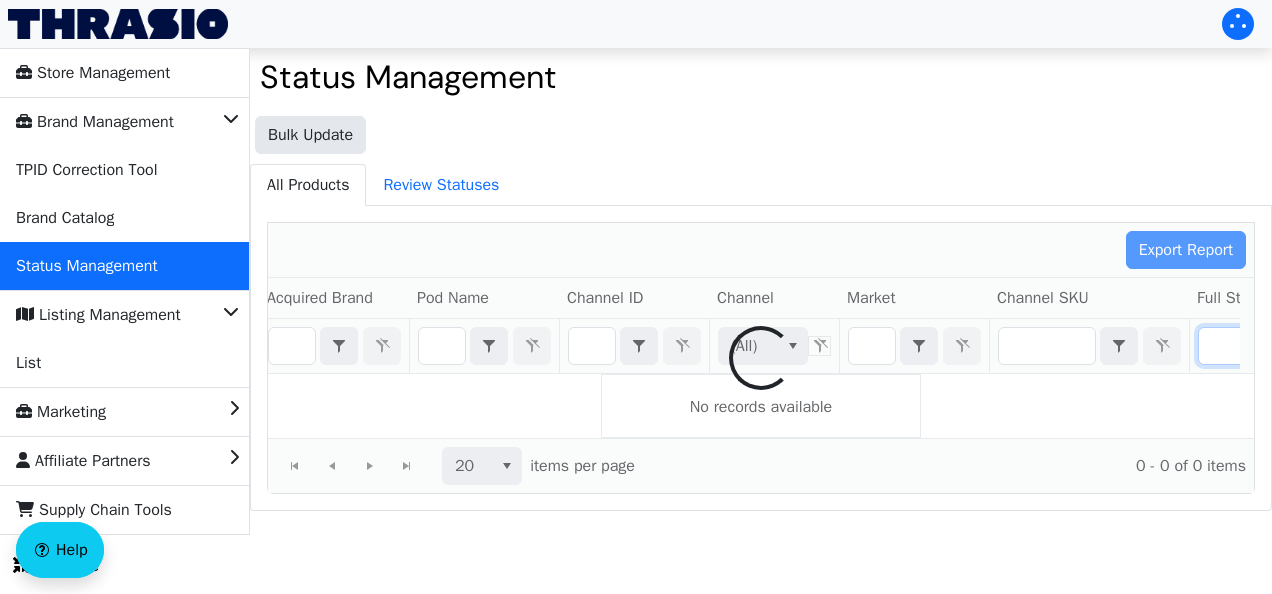checkbox on "false" 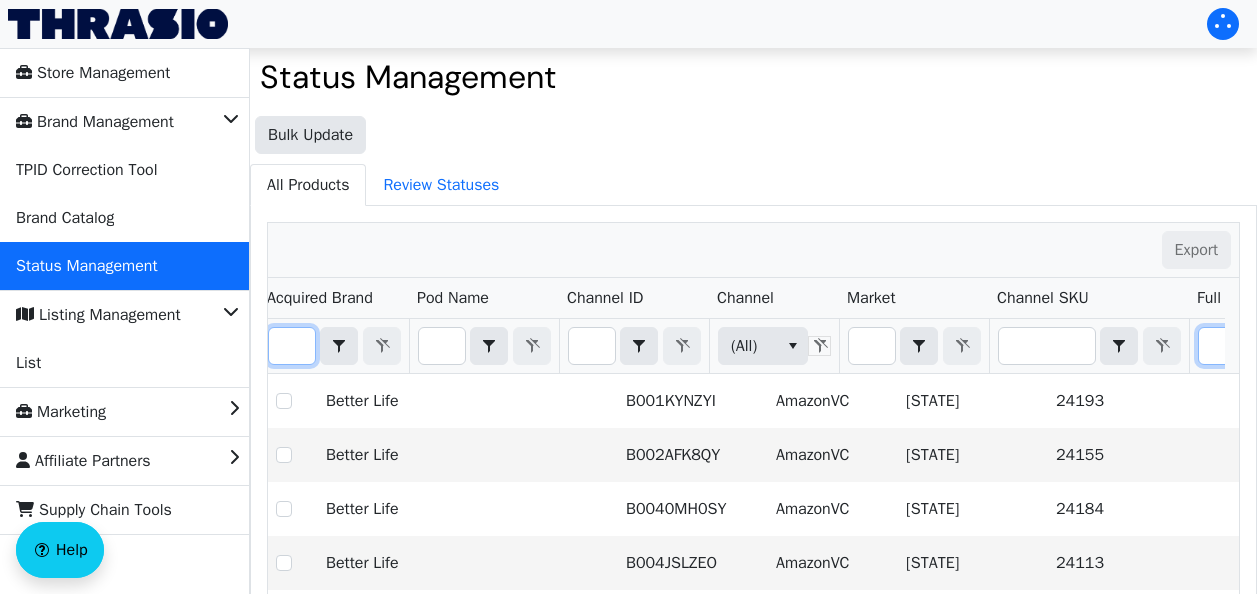 click at bounding box center [292, 346] 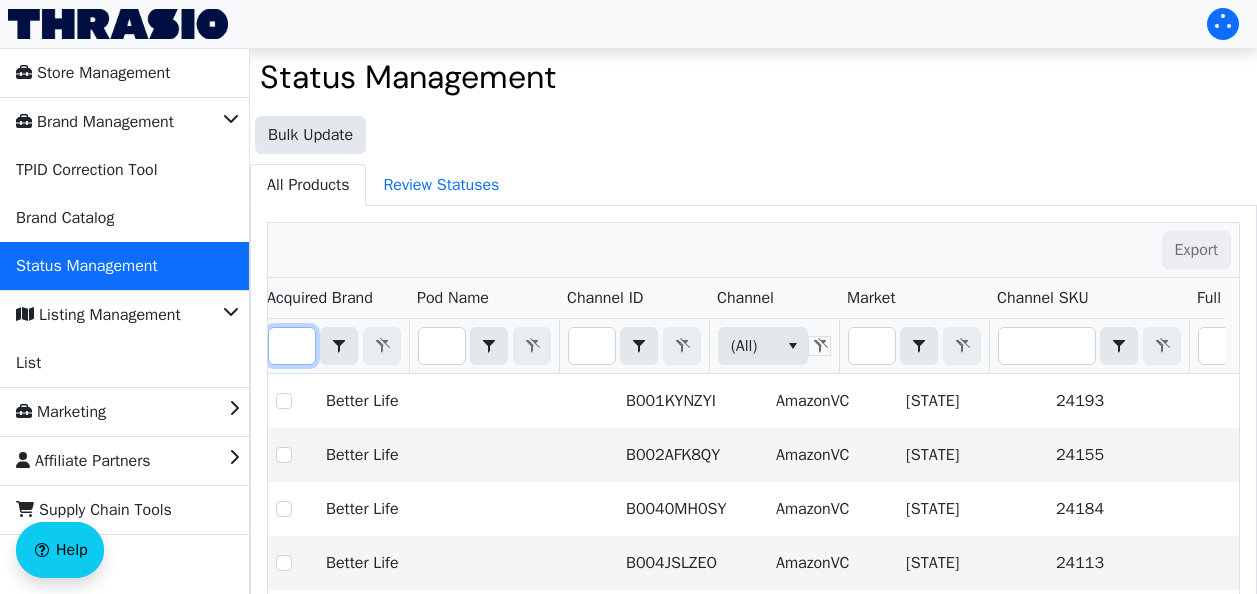 type on "b" 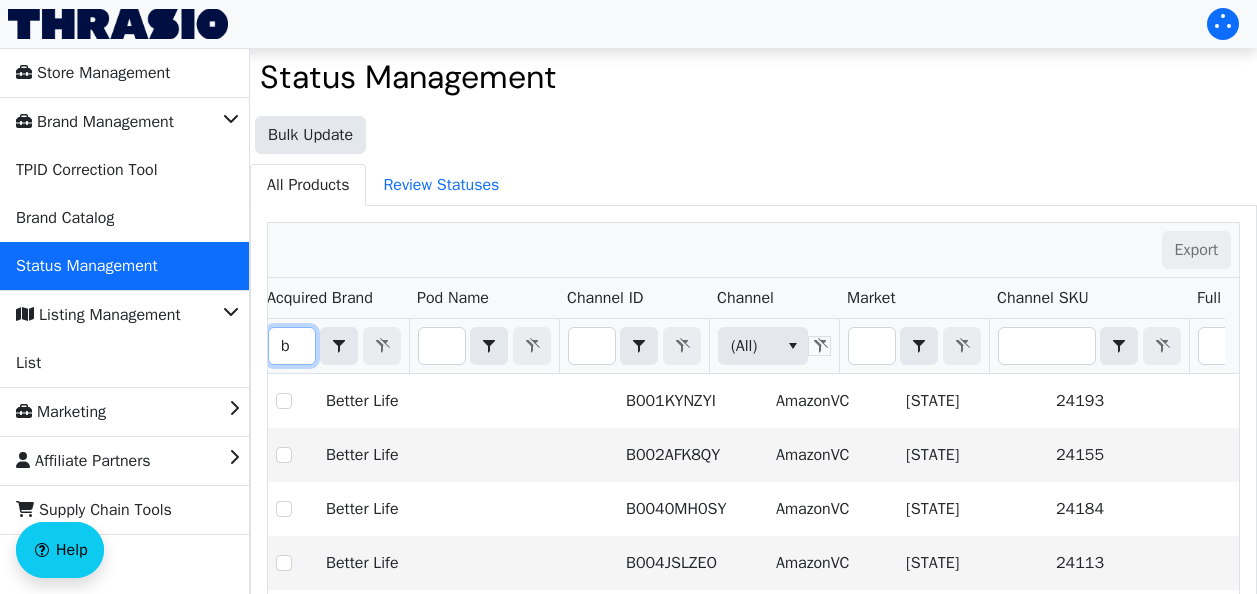 checkbox on "true" 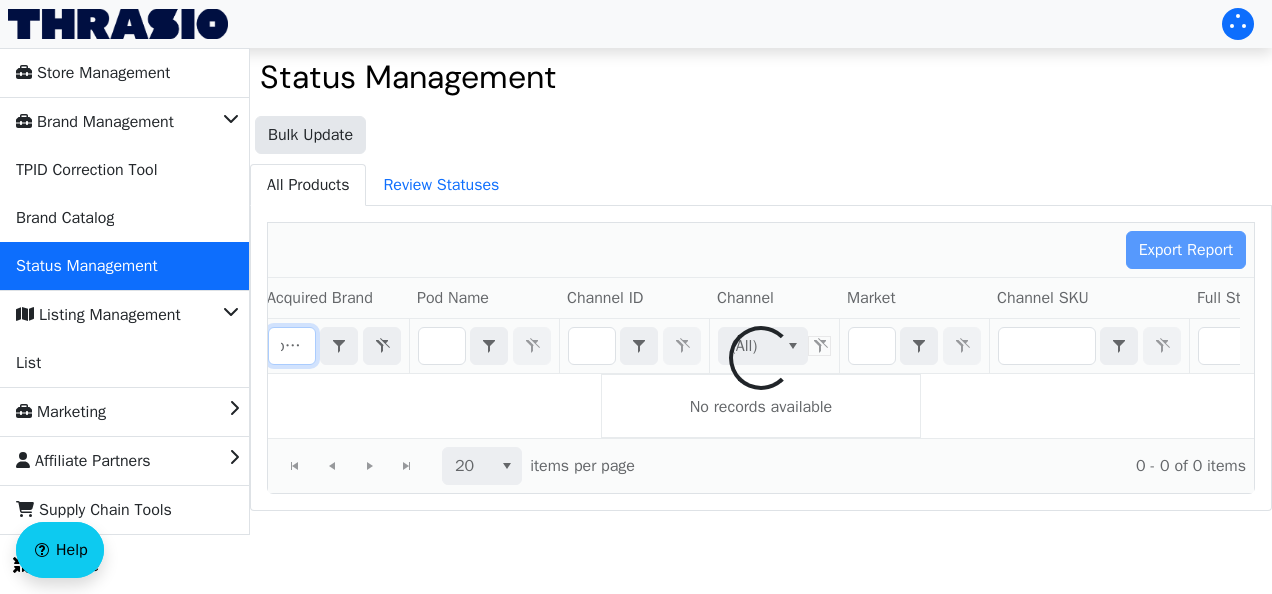 type on "better" 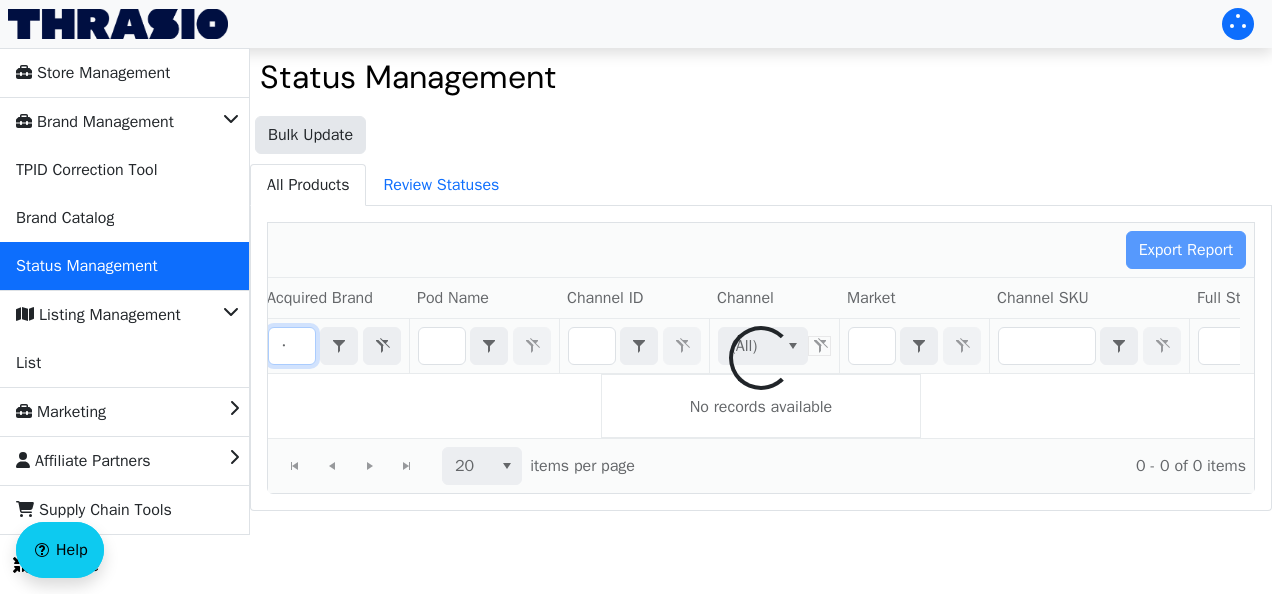 checkbox on "false" 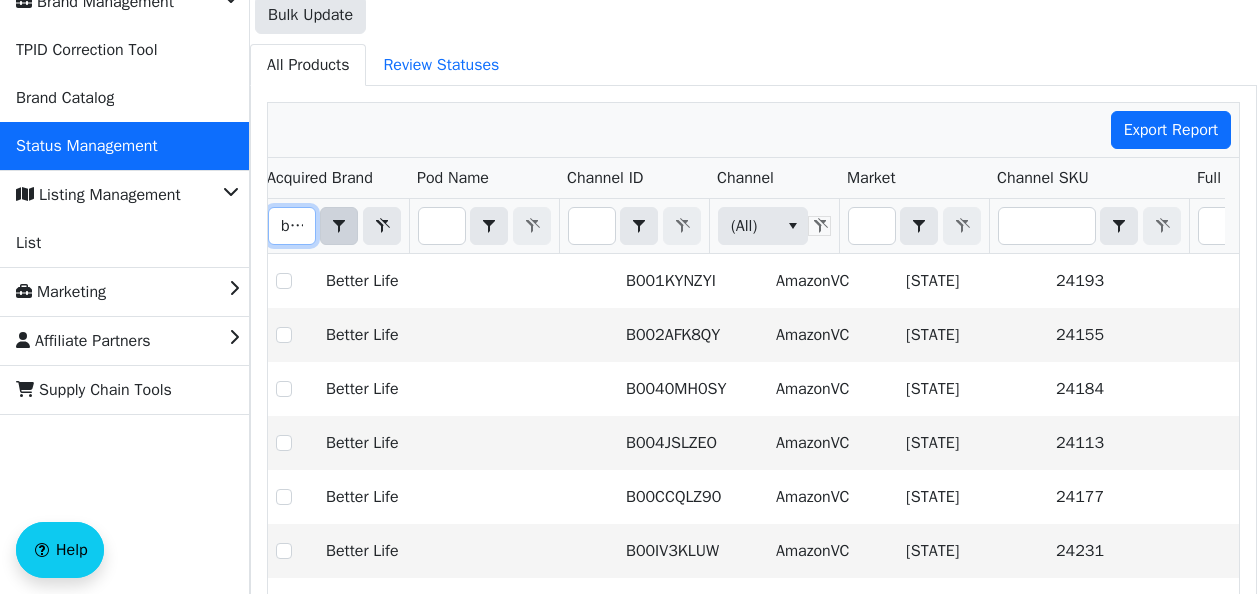 scroll, scrollTop: 110, scrollLeft: 0, axis: vertical 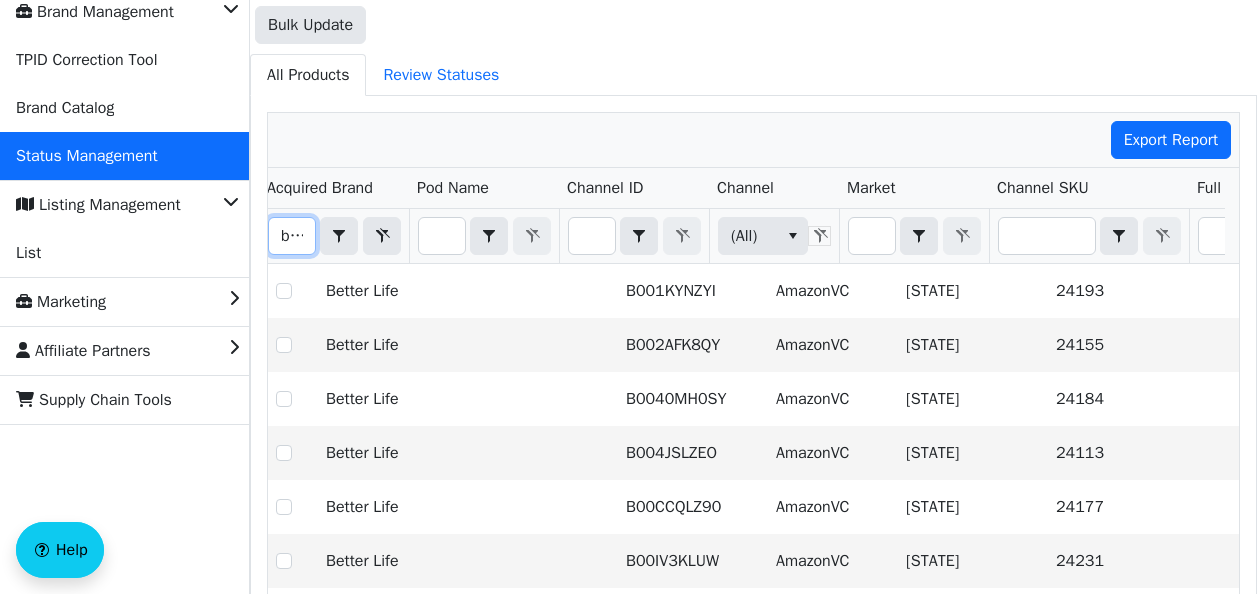 drag, startPoint x: 292, startPoint y: 238, endPoint x: 282, endPoint y: 240, distance: 10.198039 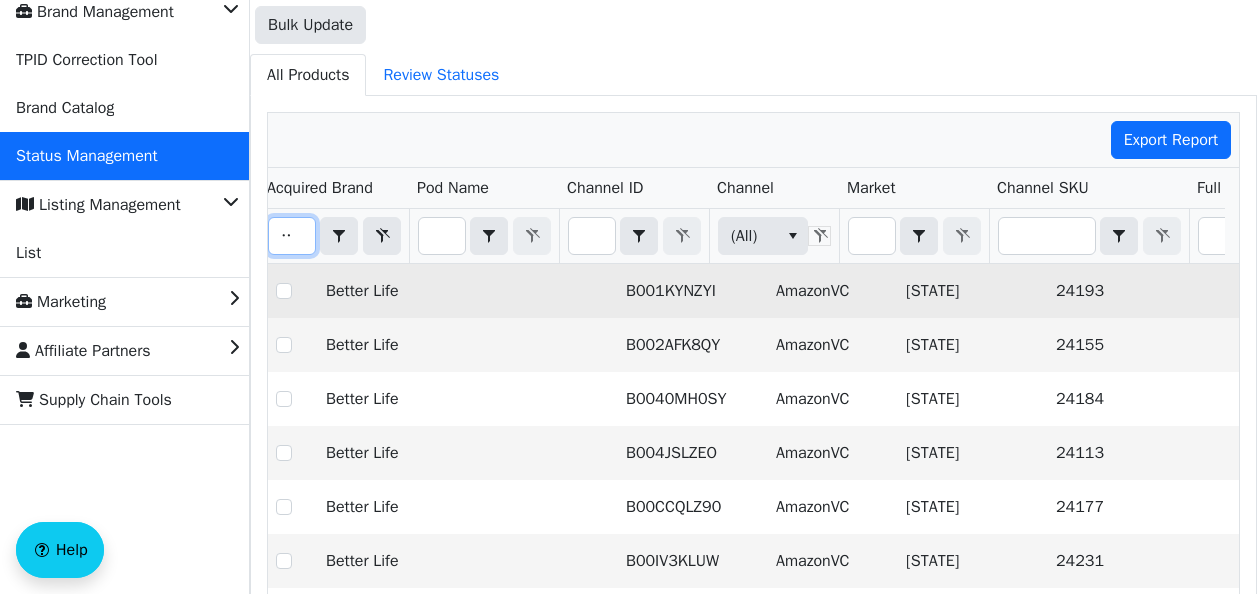 scroll, scrollTop: 0, scrollLeft: 19, axis: horizontal 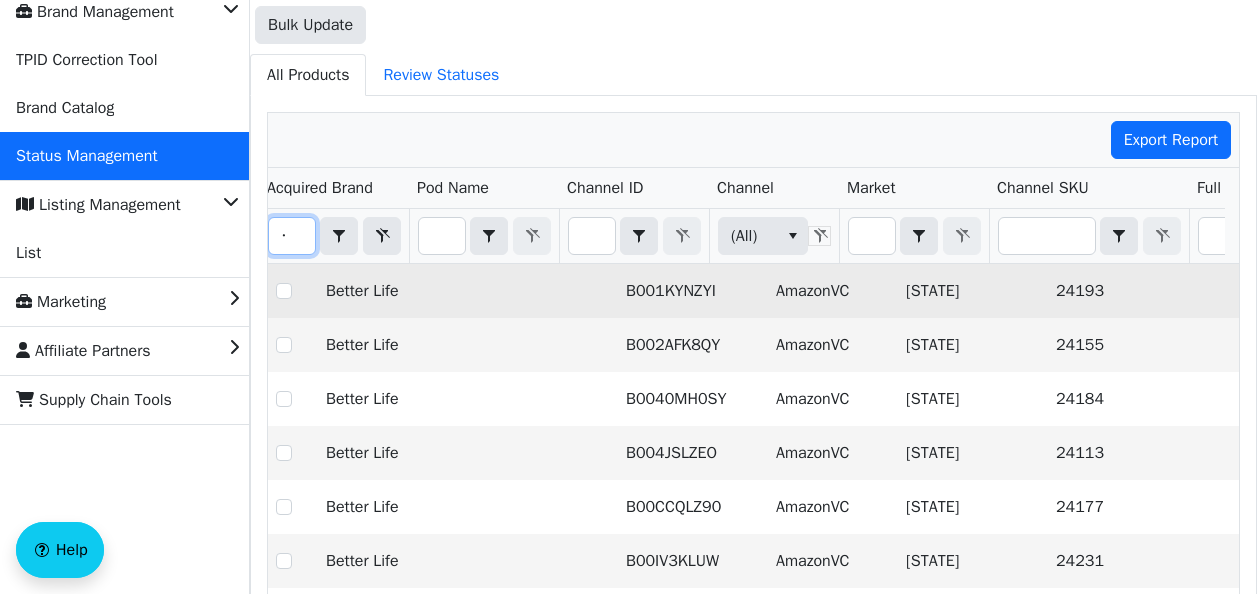 type on "better" 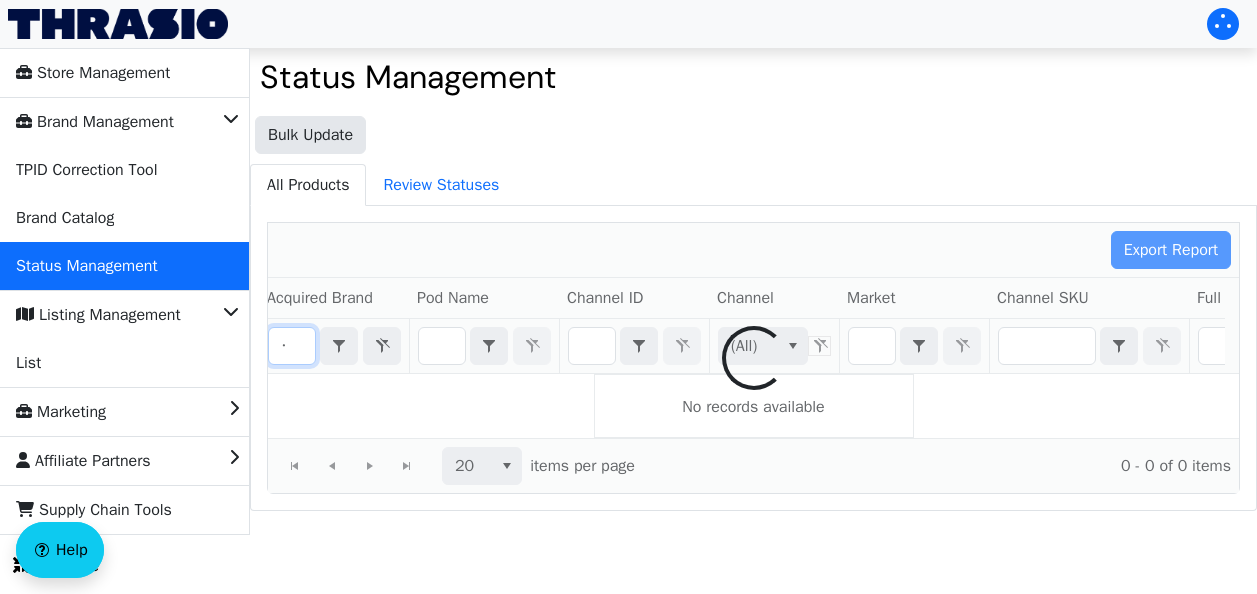 scroll, scrollTop: 0, scrollLeft: 24, axis: horizontal 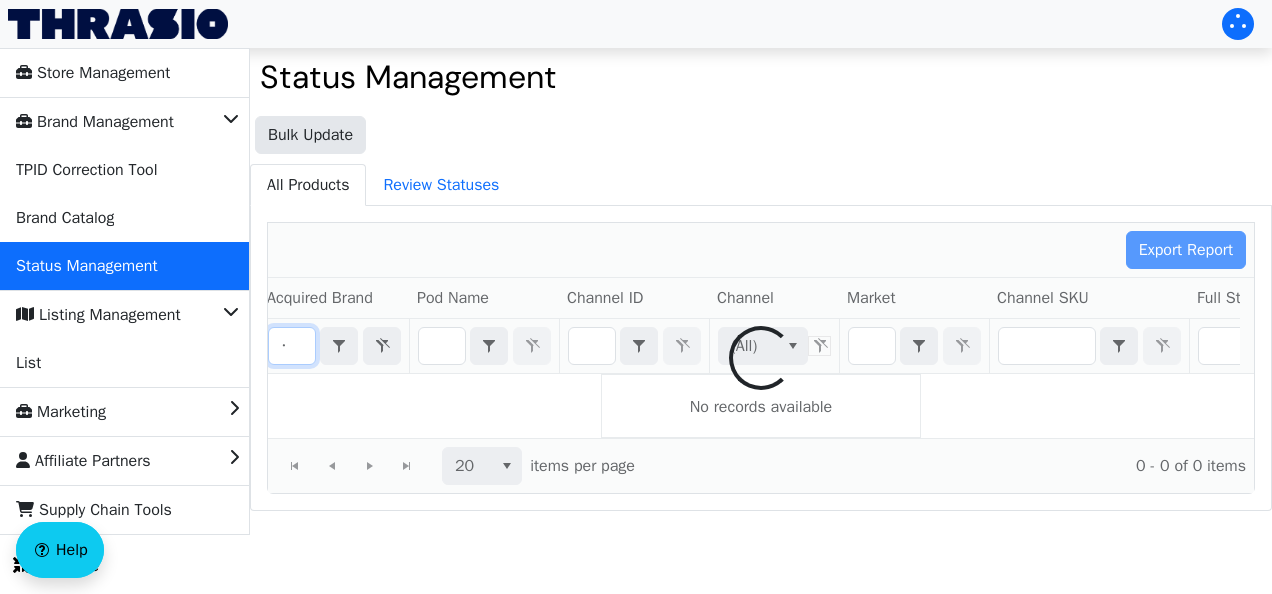 type on "better l" 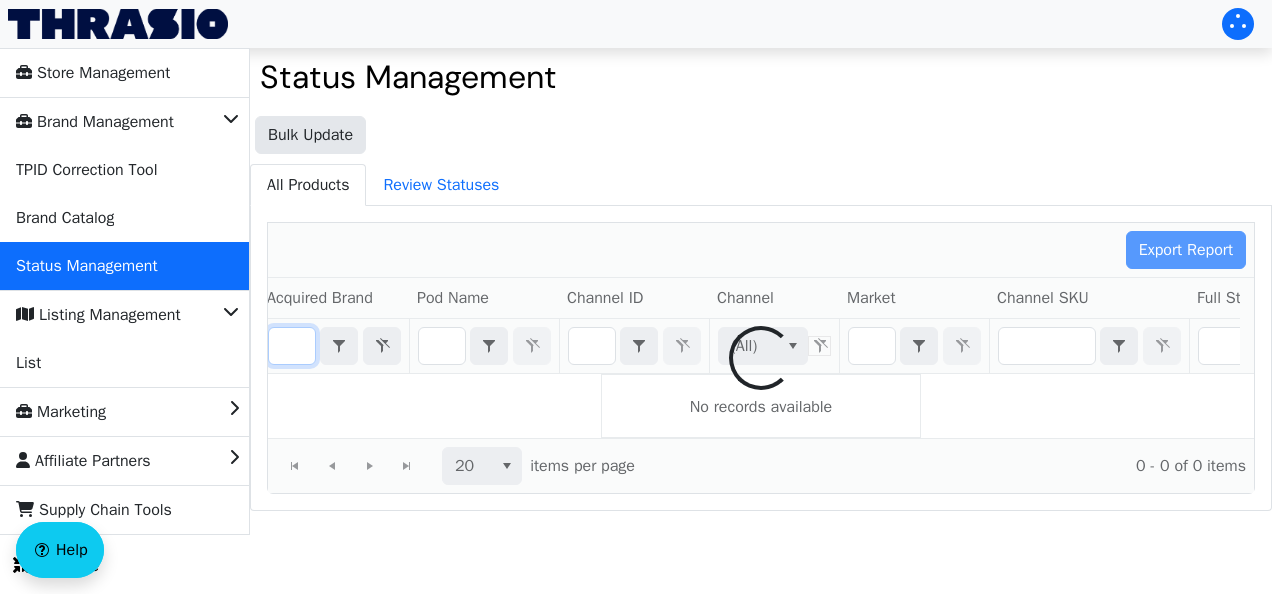 checkbox on "true" 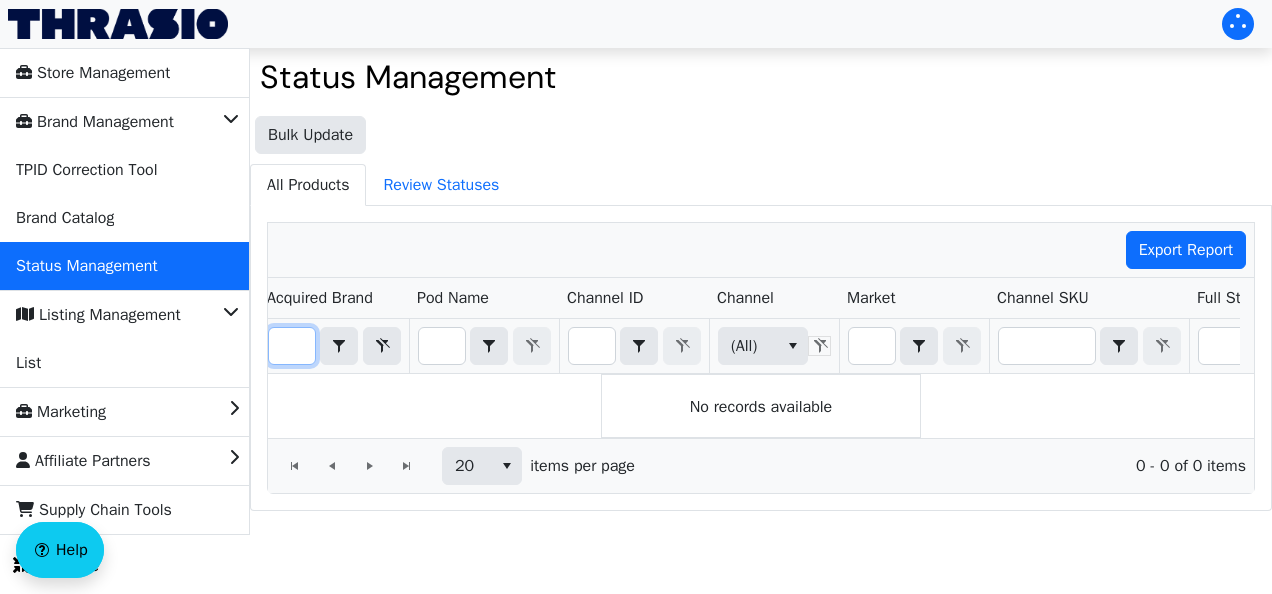 type on "better l" 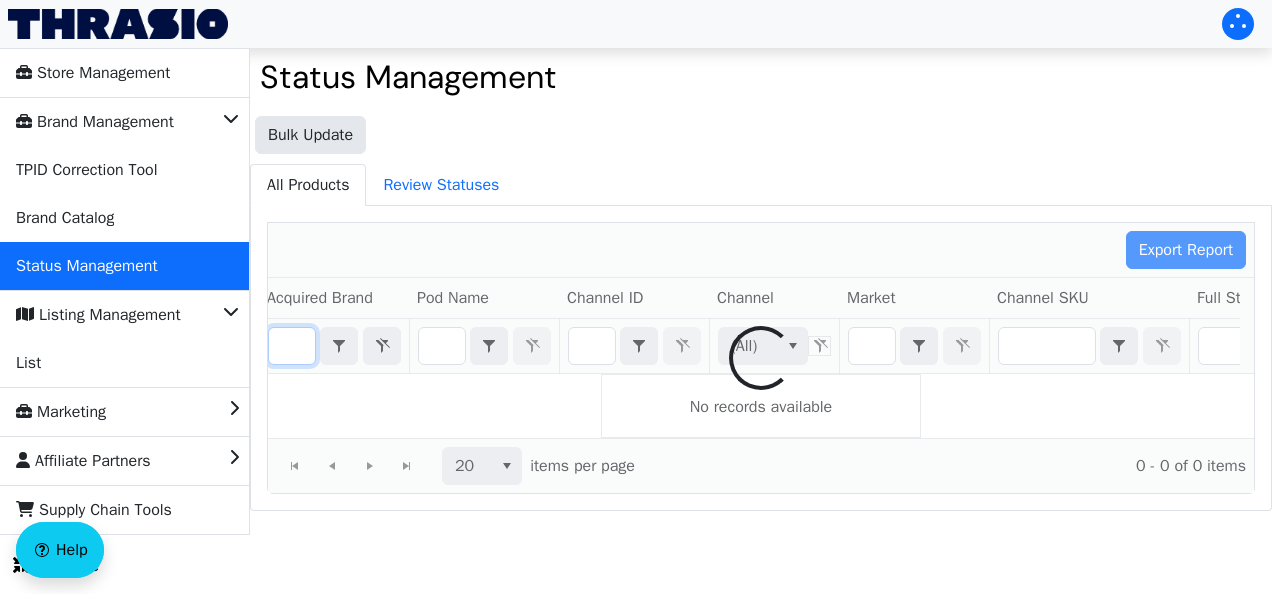 checkbox on "false" 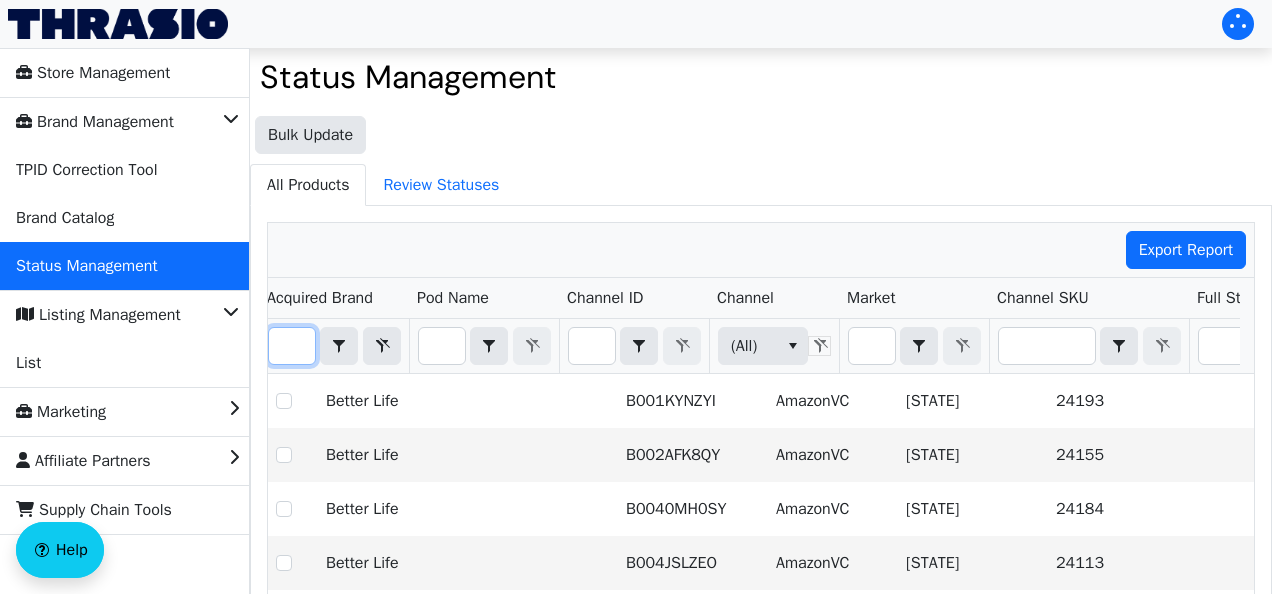 type on "better li" 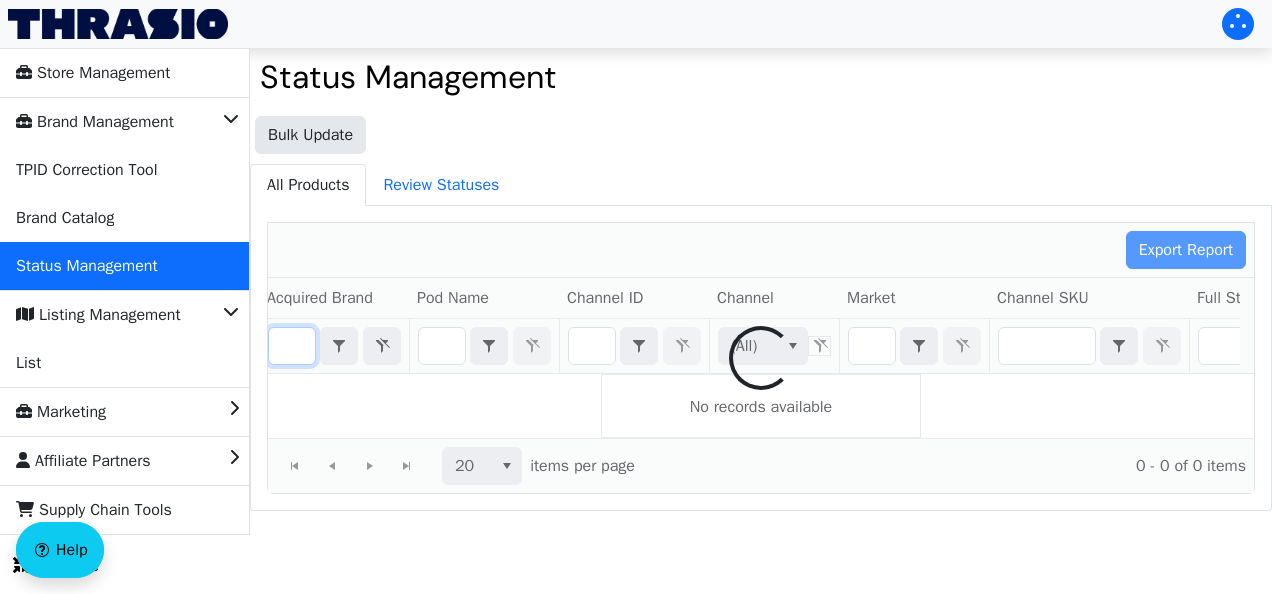 type on "better lif" 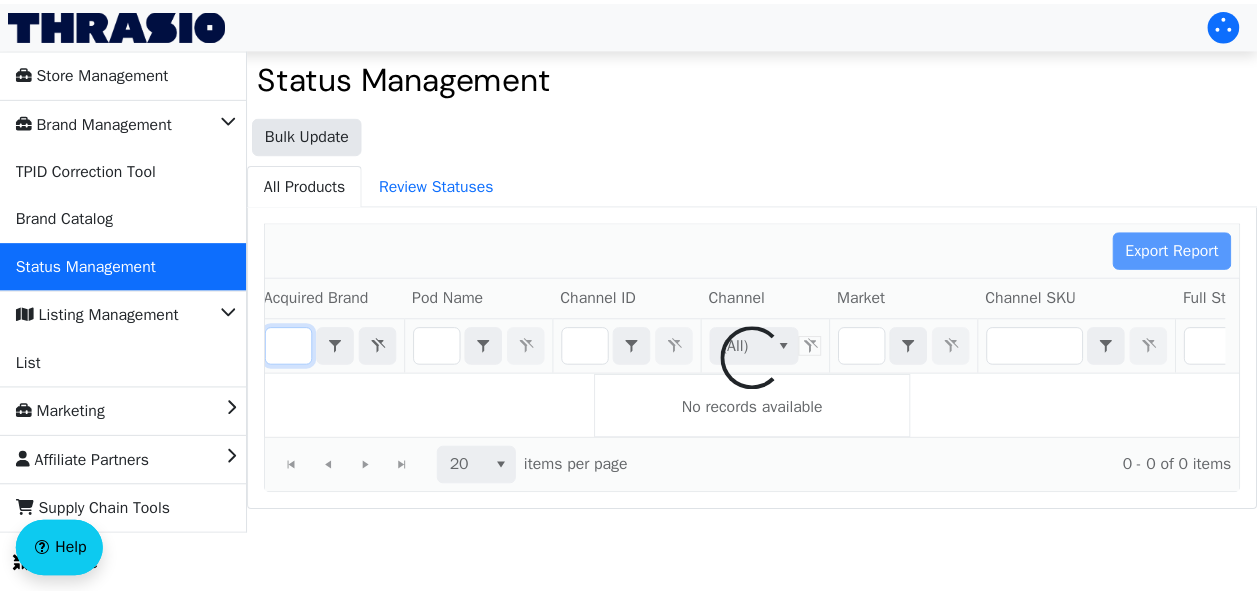 scroll, scrollTop: 0, scrollLeft: 45, axis: horizontal 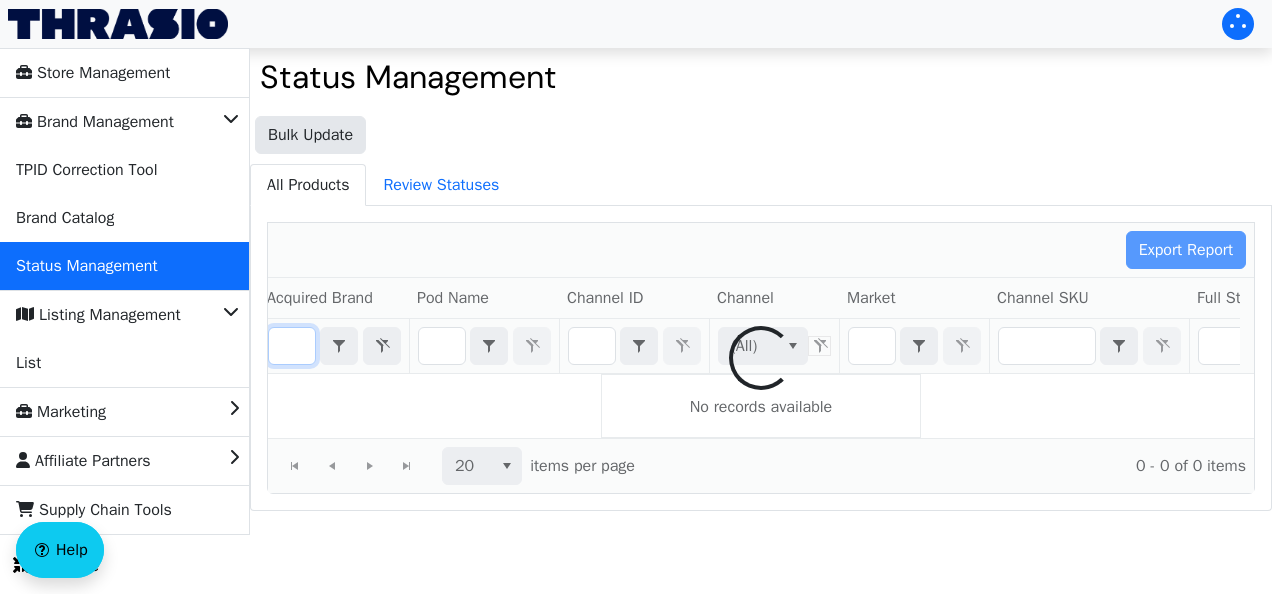 checkbox on "false" 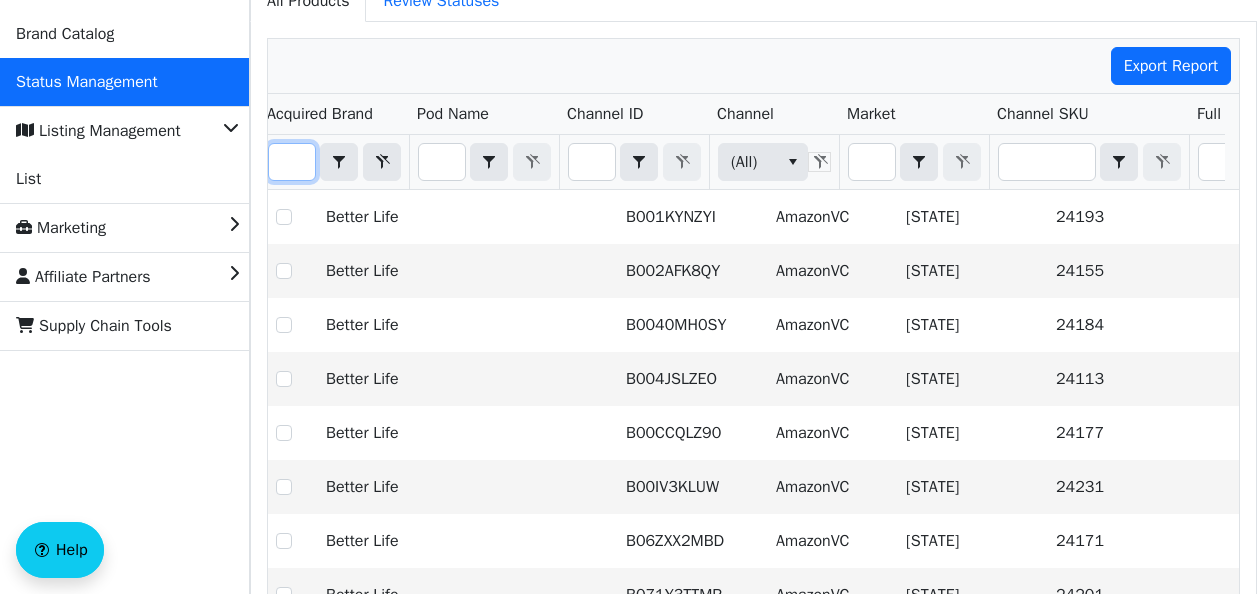 scroll, scrollTop: 185, scrollLeft: 0, axis: vertical 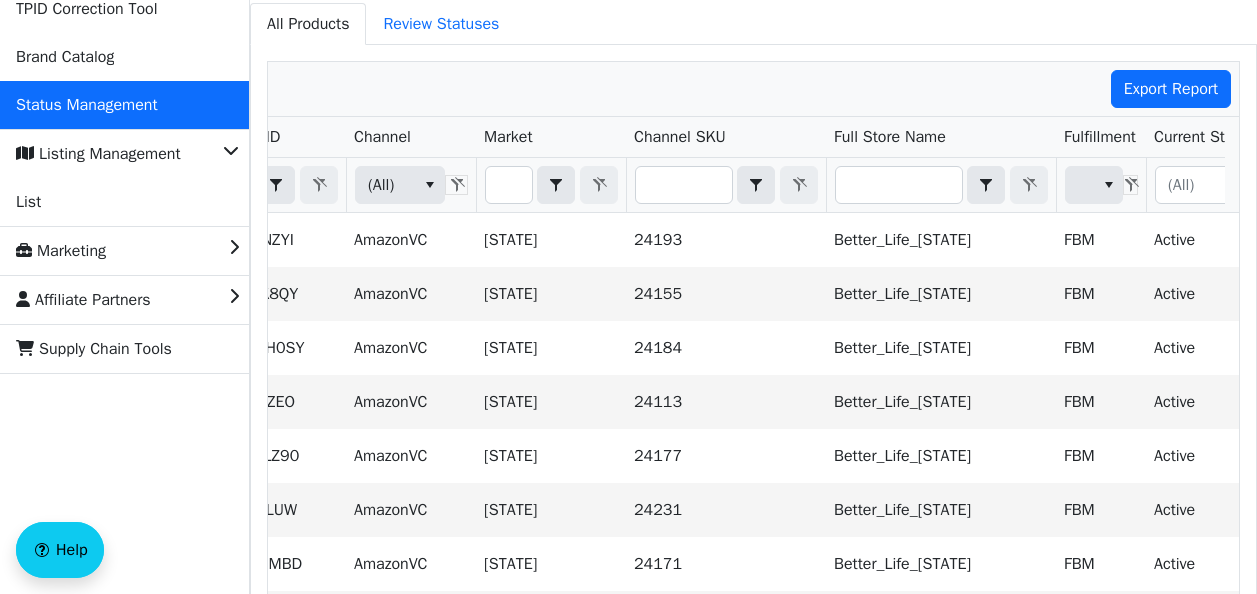 type on "better life" 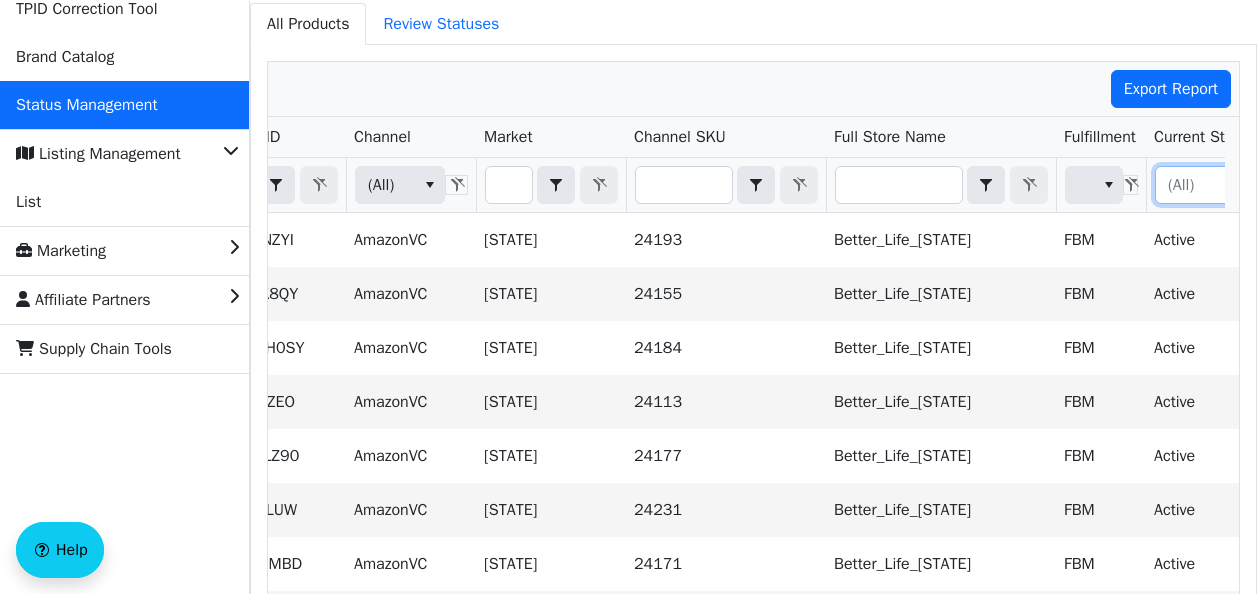 click at bounding box center [1221, 185] 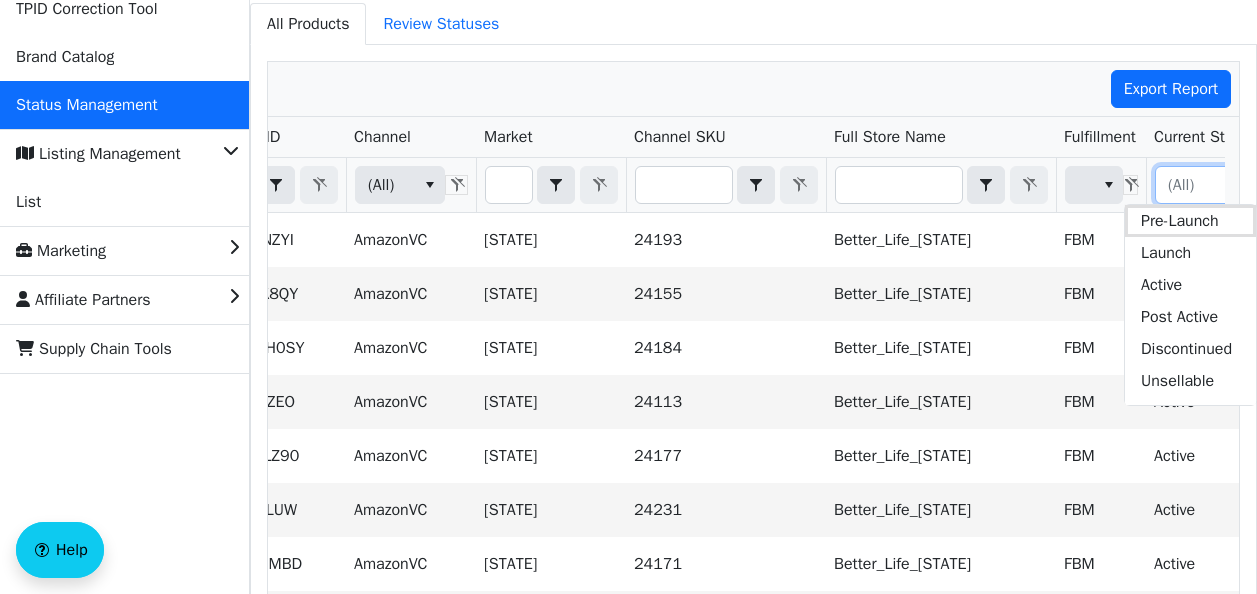 scroll, scrollTop: 0, scrollLeft: 0, axis: both 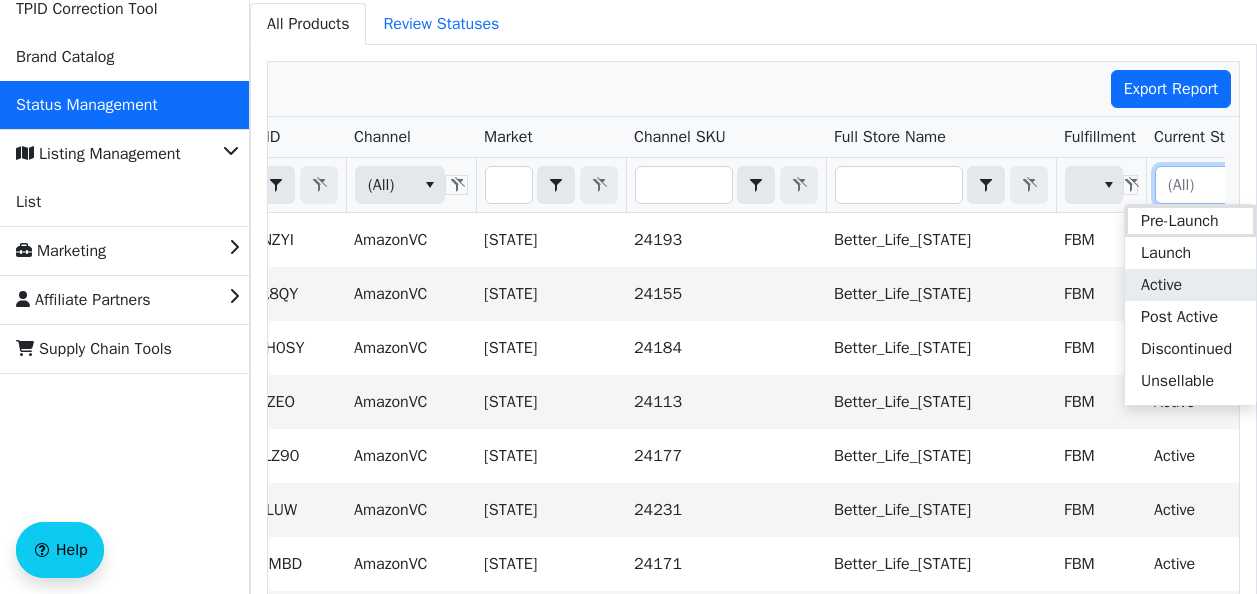 click on "Active" at bounding box center (1190, 285) 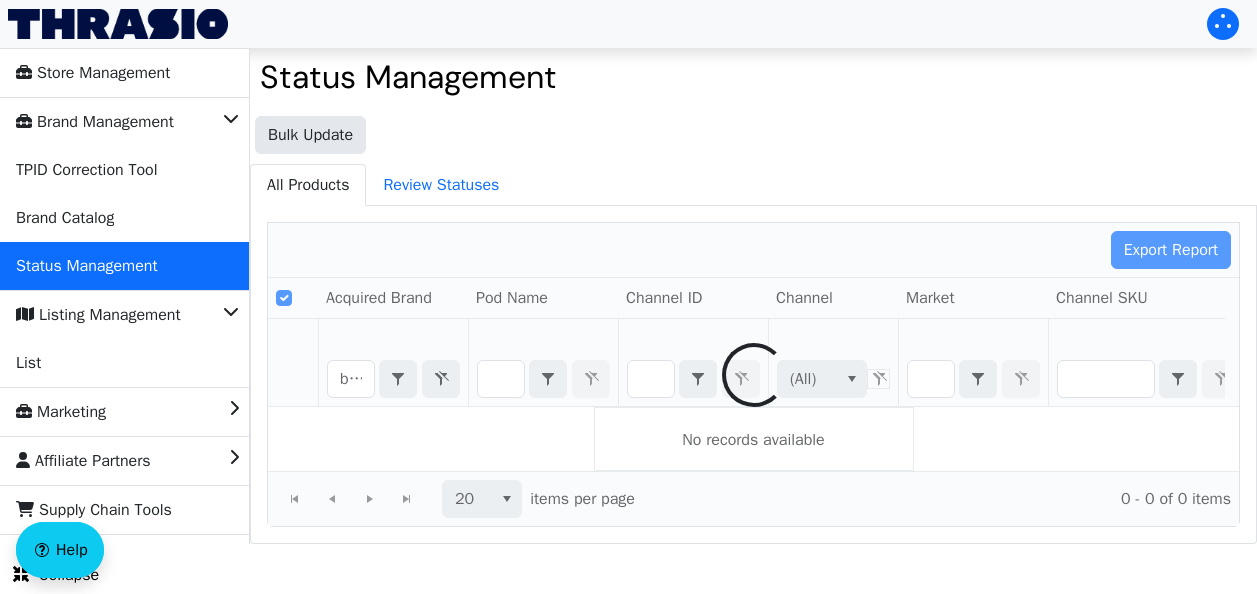 checkbox on "false" 